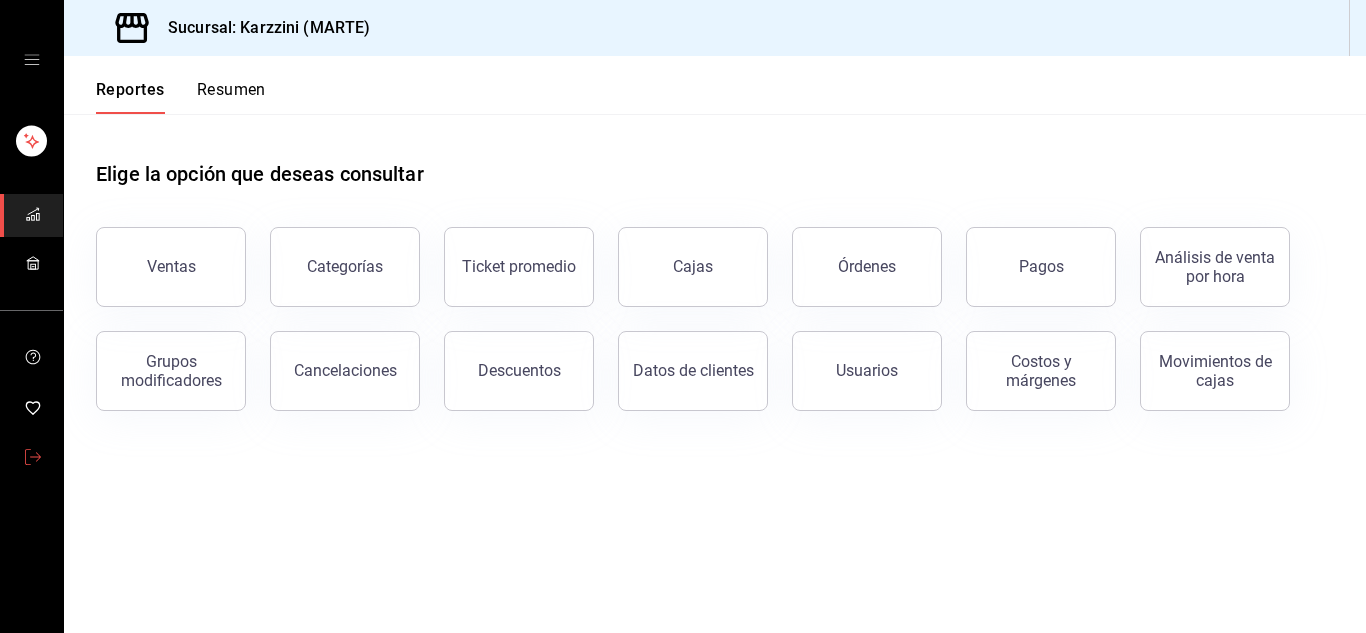 scroll, scrollTop: 0, scrollLeft: 0, axis: both 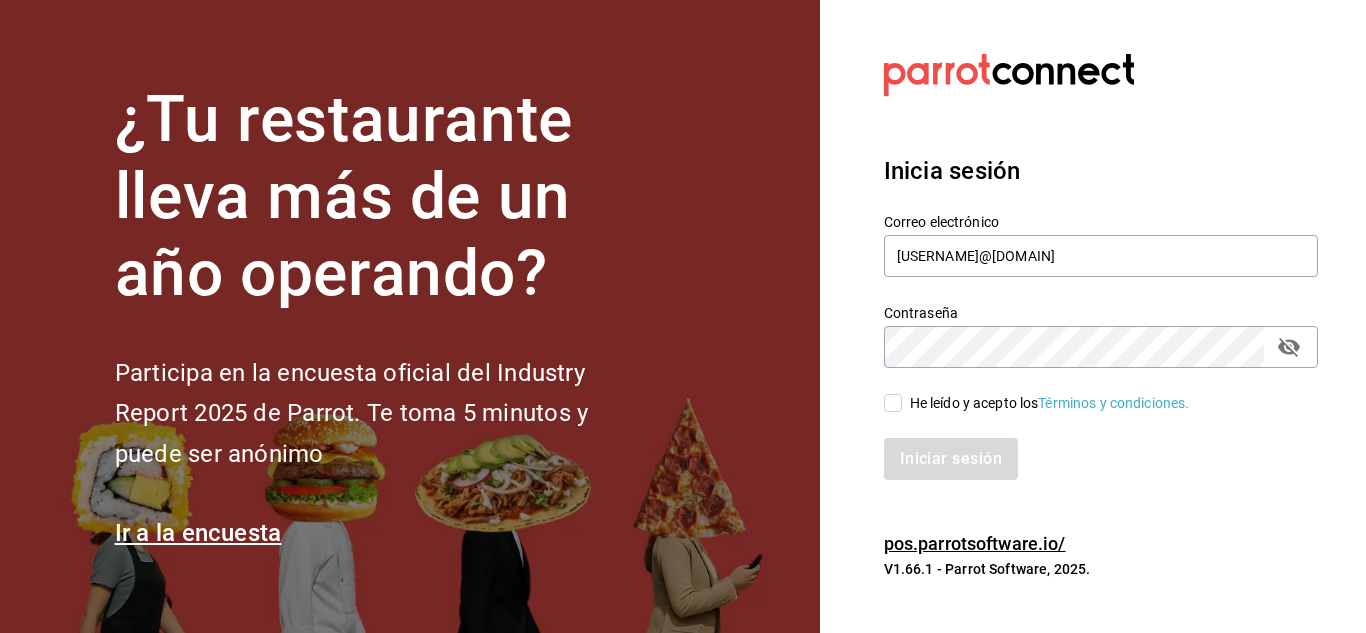 click on "He leído y acepto los  Términos y condiciones." at bounding box center [893, 403] 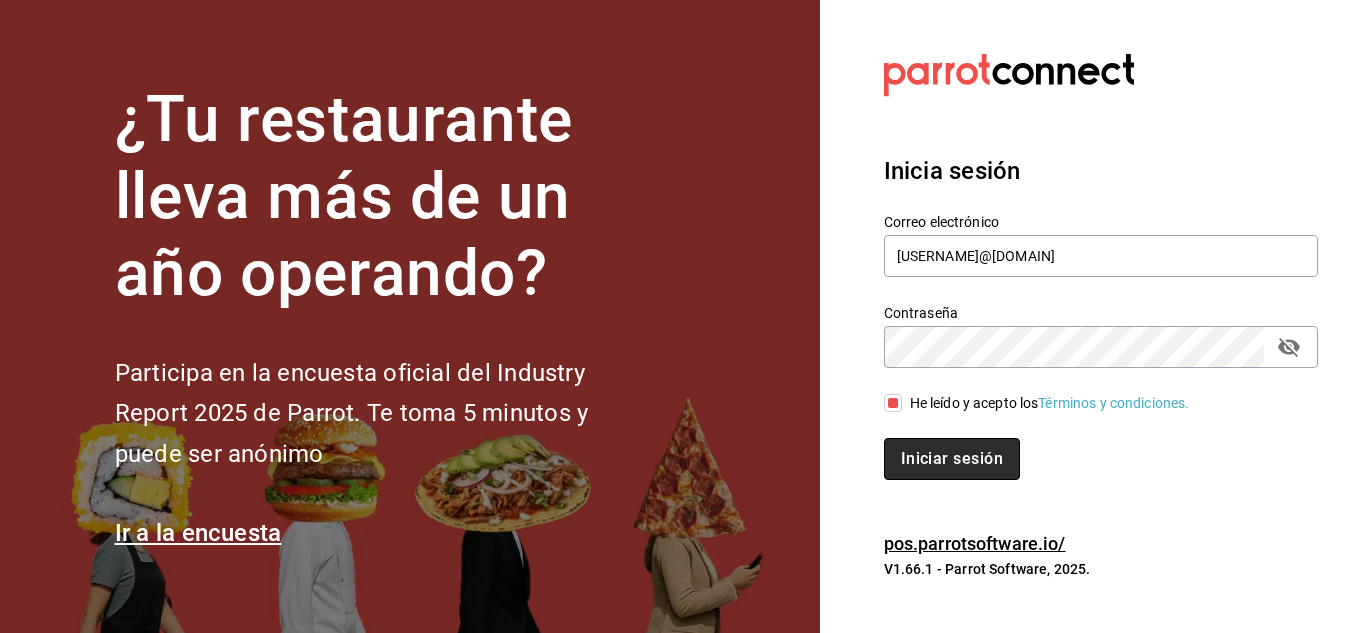 click on "Iniciar sesión" at bounding box center (952, 459) 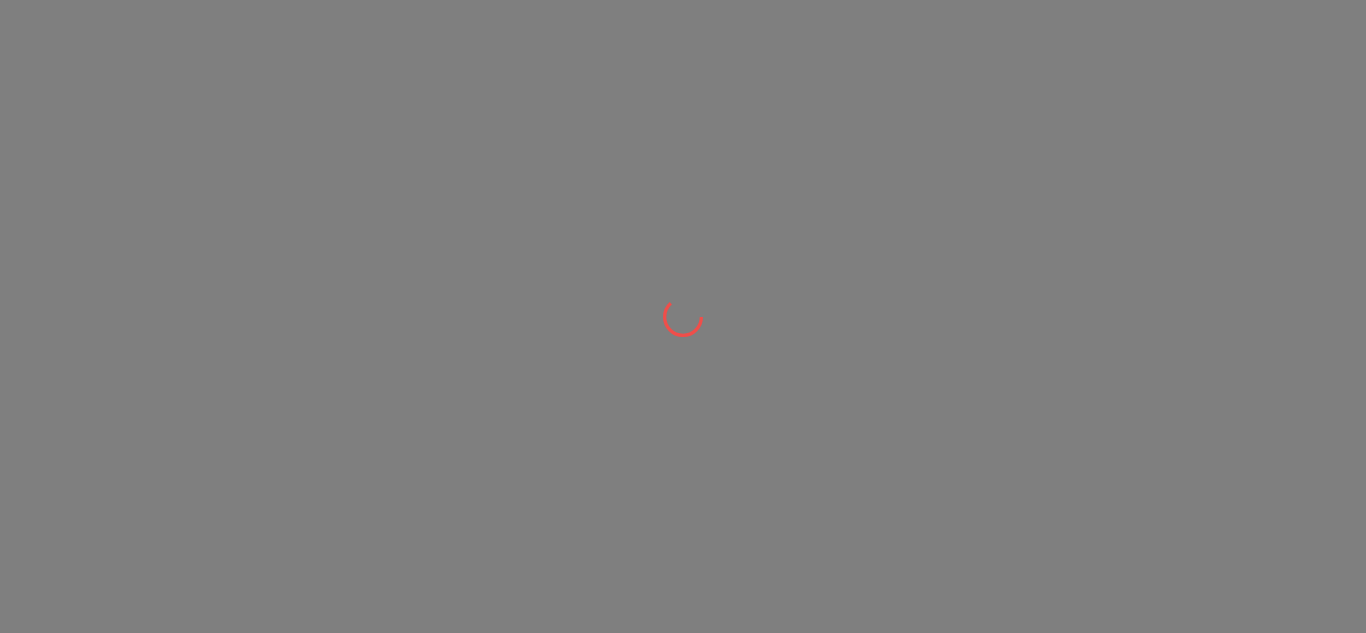 scroll, scrollTop: 0, scrollLeft: 0, axis: both 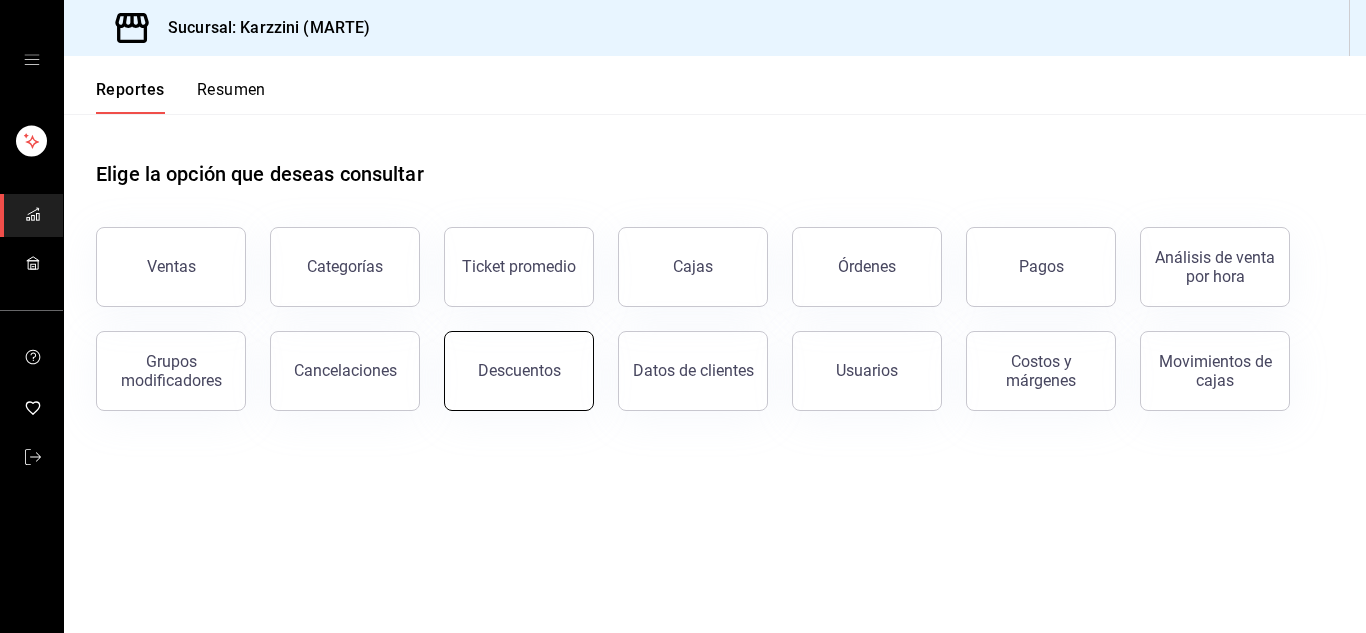click on "Descuentos" at bounding box center (519, 370) 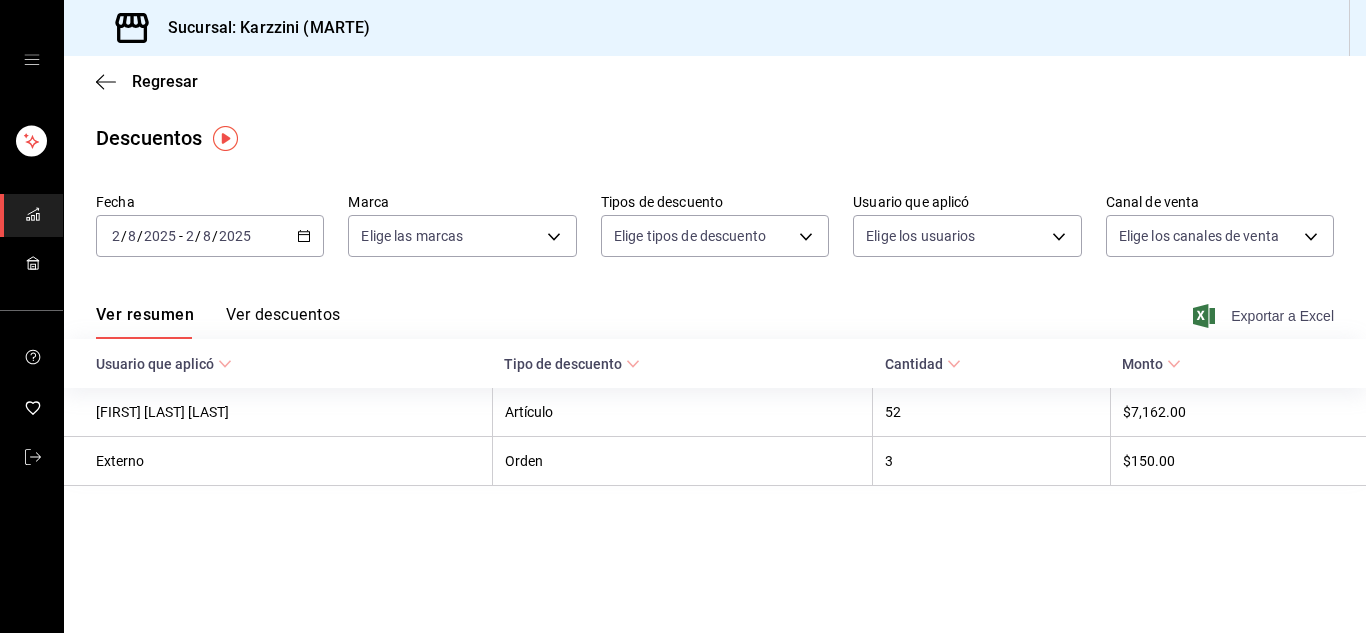 click on "Exportar a Excel" at bounding box center [1265, 316] 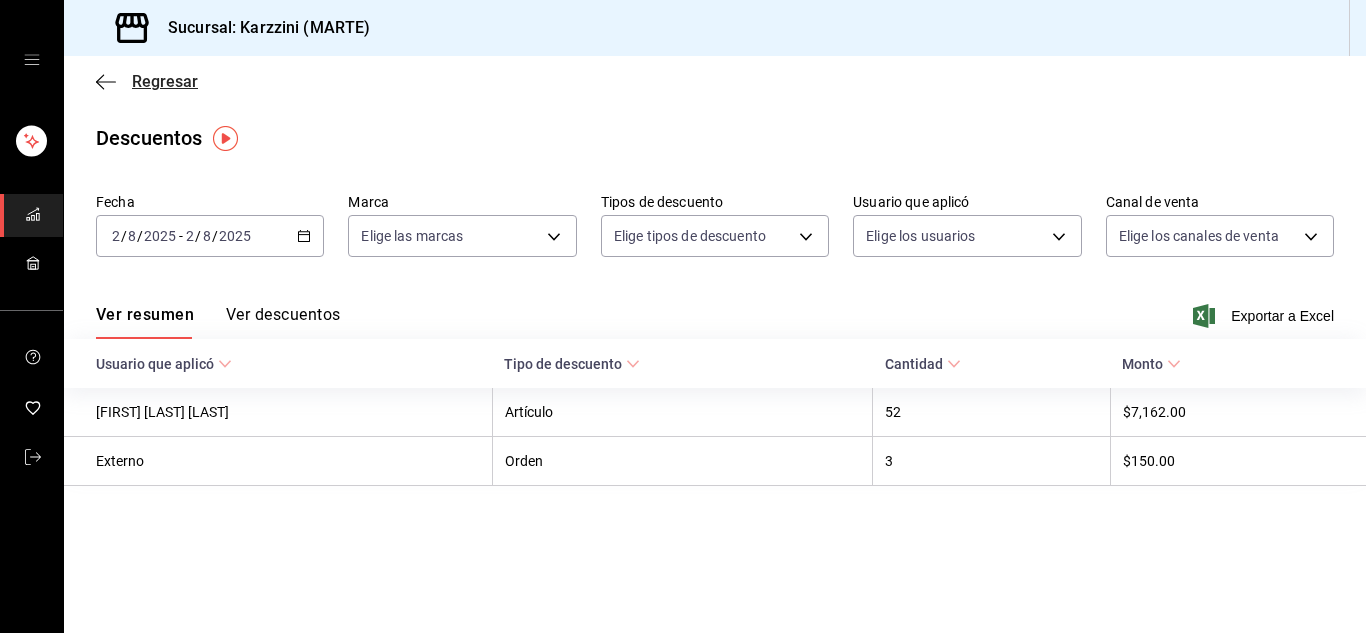 click 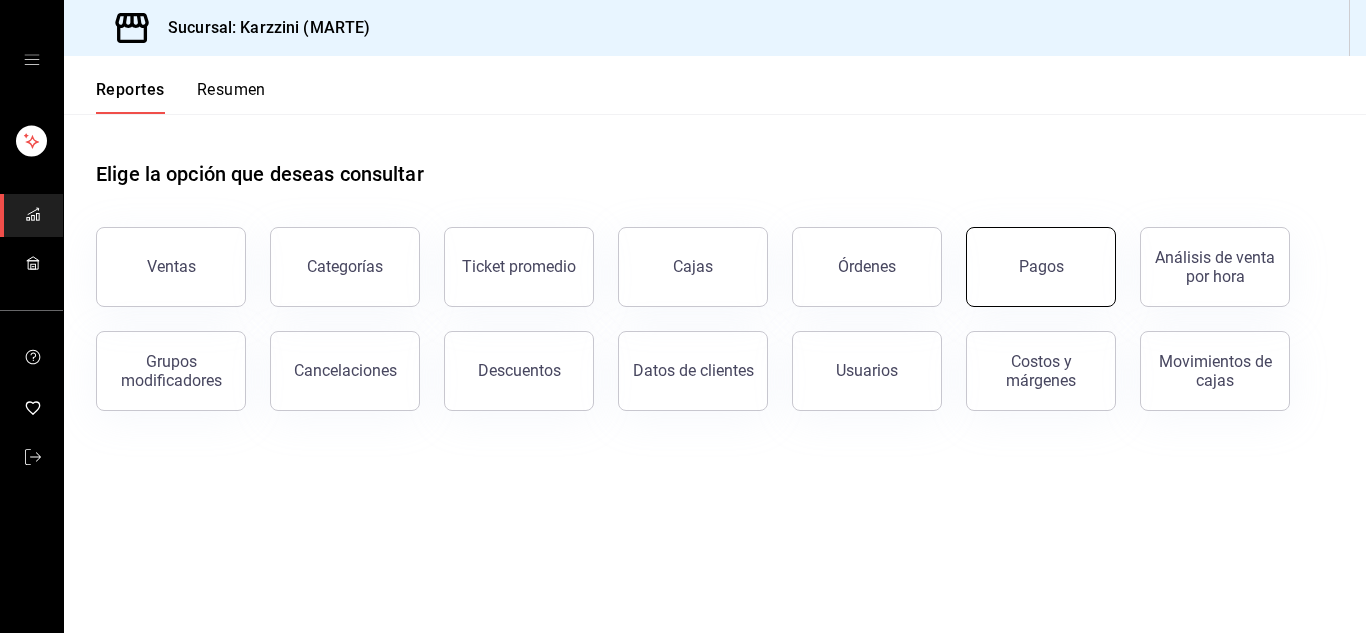 click on "Pagos" at bounding box center [1041, 267] 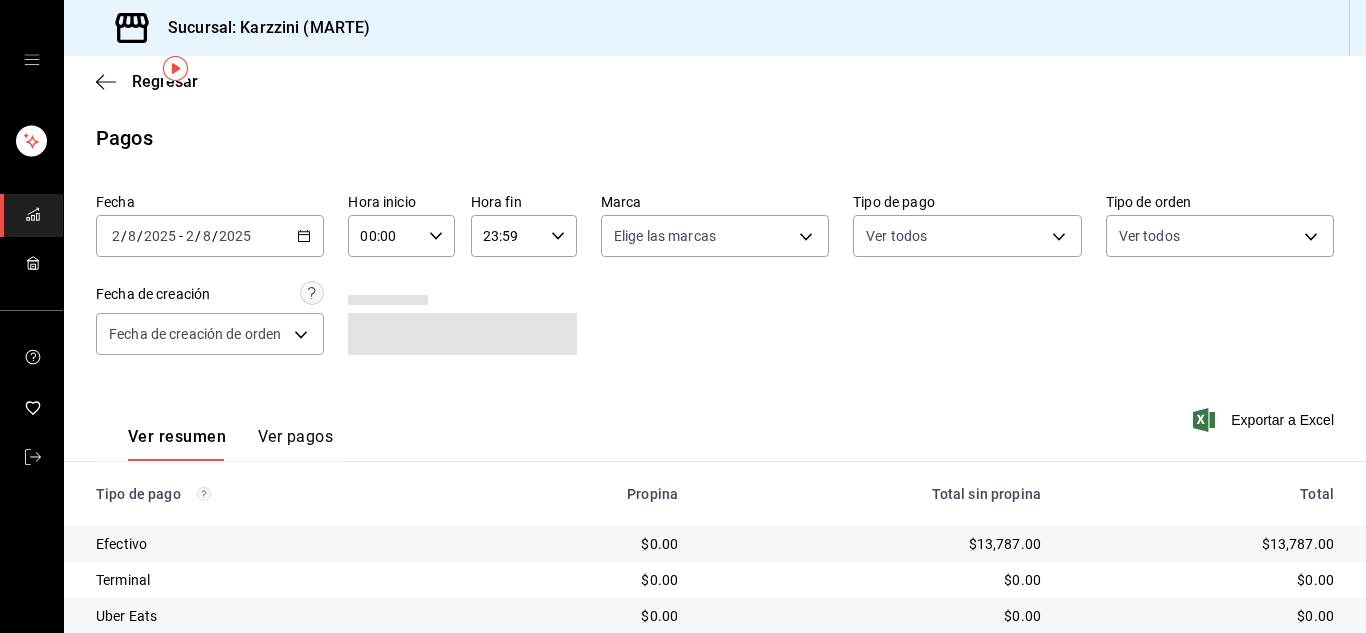 scroll, scrollTop: 142, scrollLeft: 0, axis: vertical 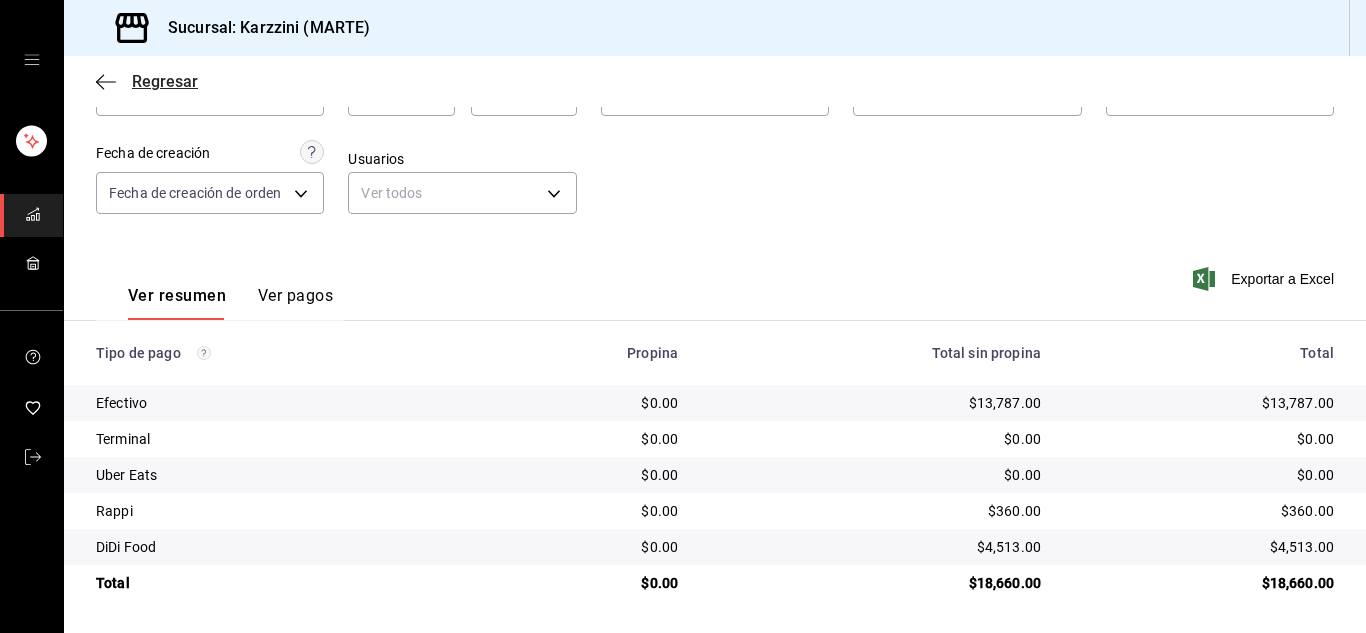 click 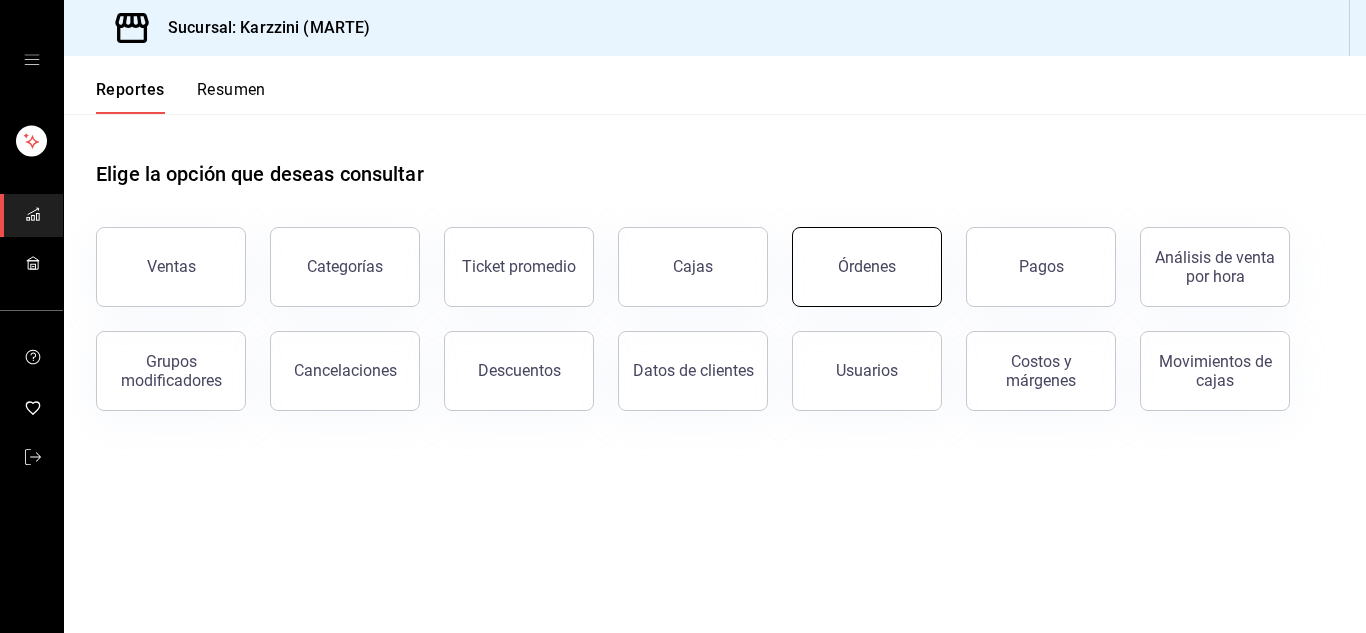 click on "Órdenes" at bounding box center (867, 267) 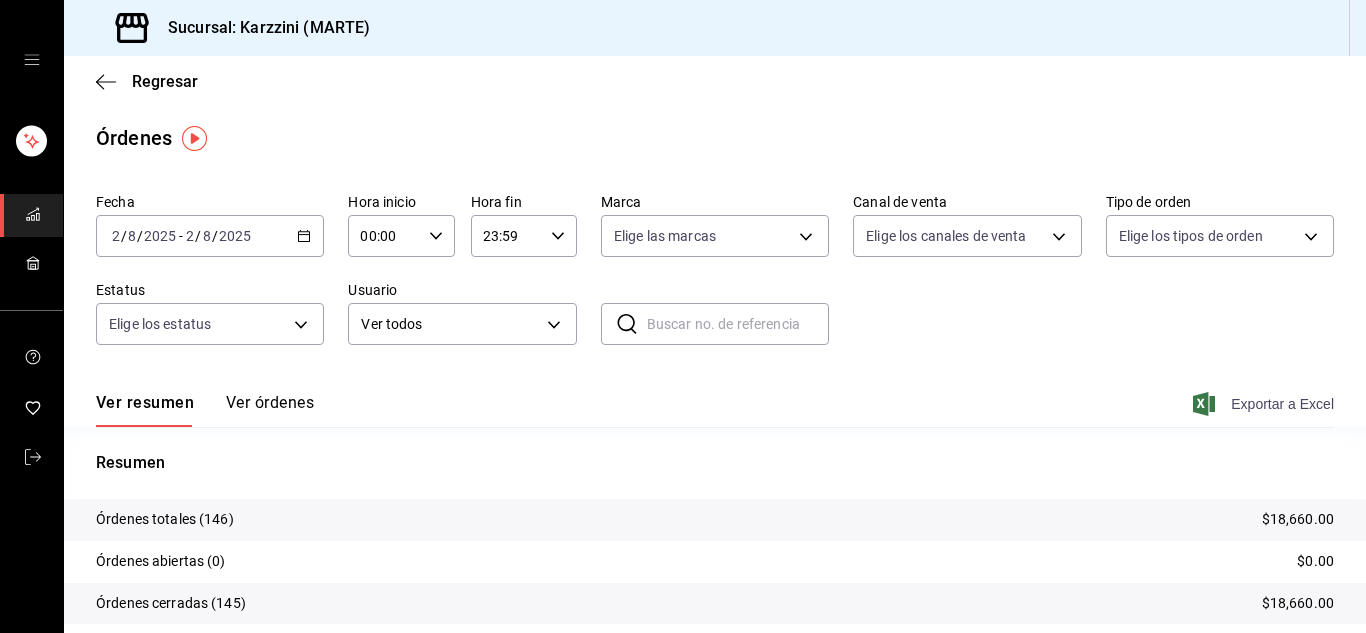 click on "Exportar a Excel" at bounding box center (1265, 404) 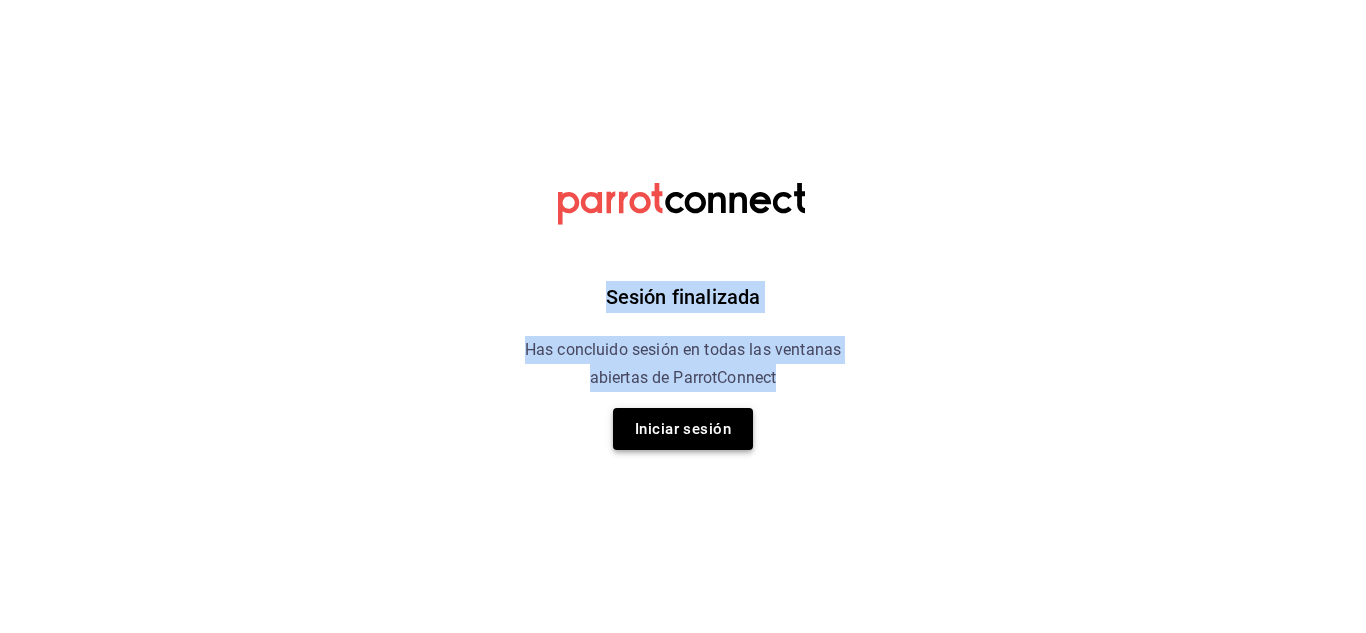 drag, startPoint x: 39, startPoint y: 447, endPoint x: 708, endPoint y: 427, distance: 669.2989 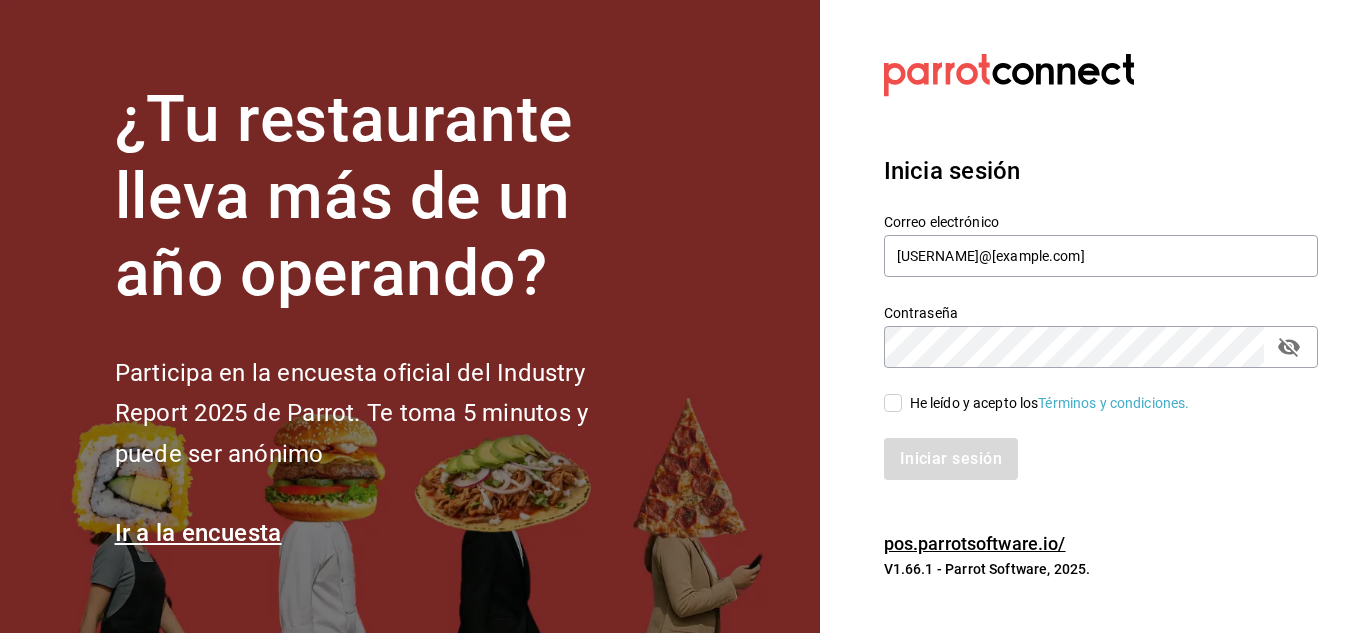 click on "He leído y acepto los  Términos y condiciones." at bounding box center [893, 403] 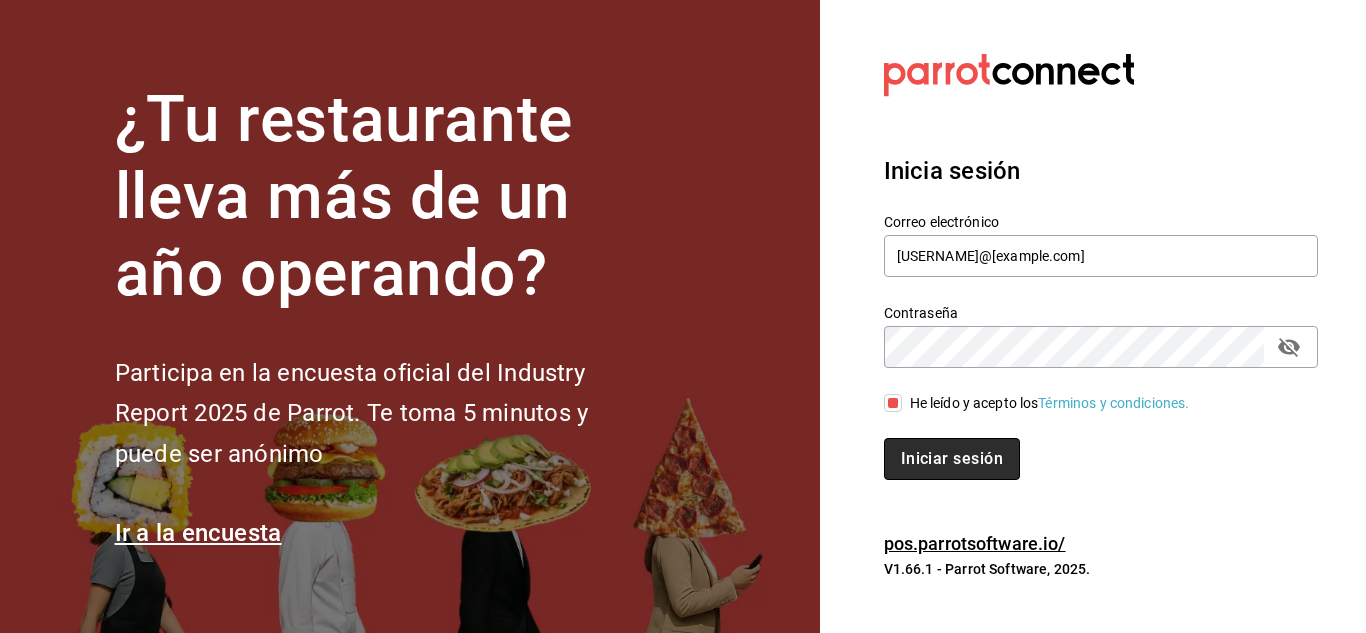 click on "Iniciar sesión" at bounding box center (952, 459) 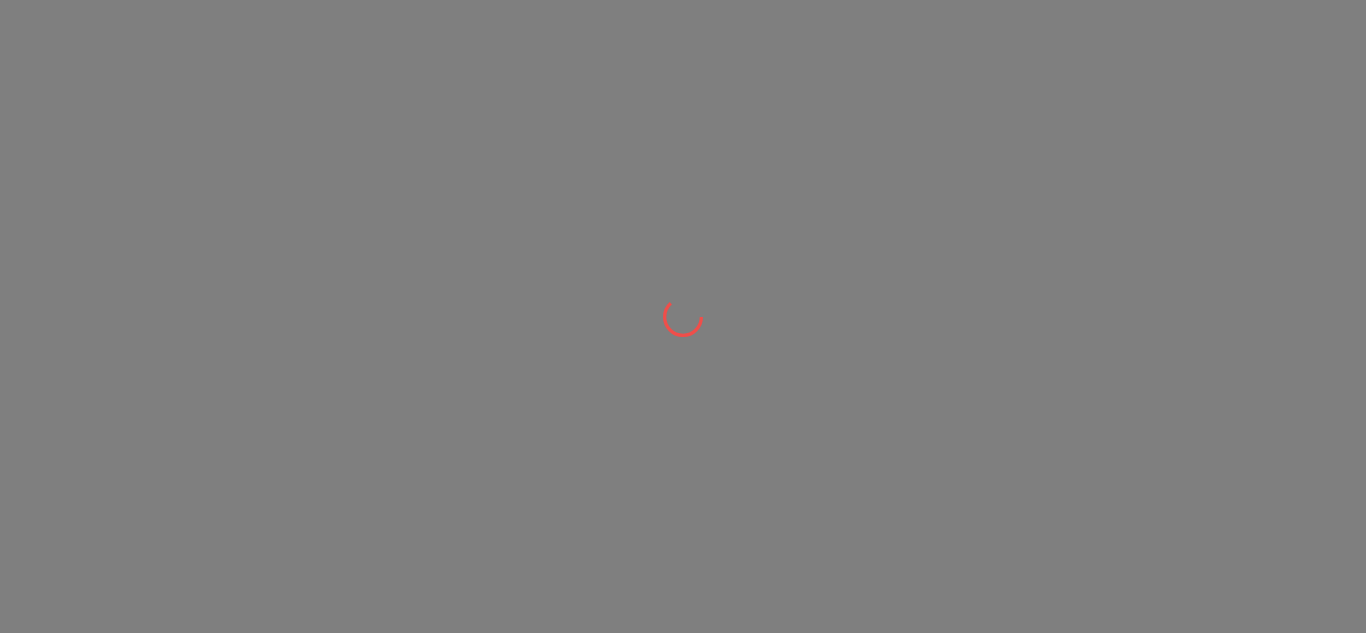 scroll, scrollTop: 0, scrollLeft: 0, axis: both 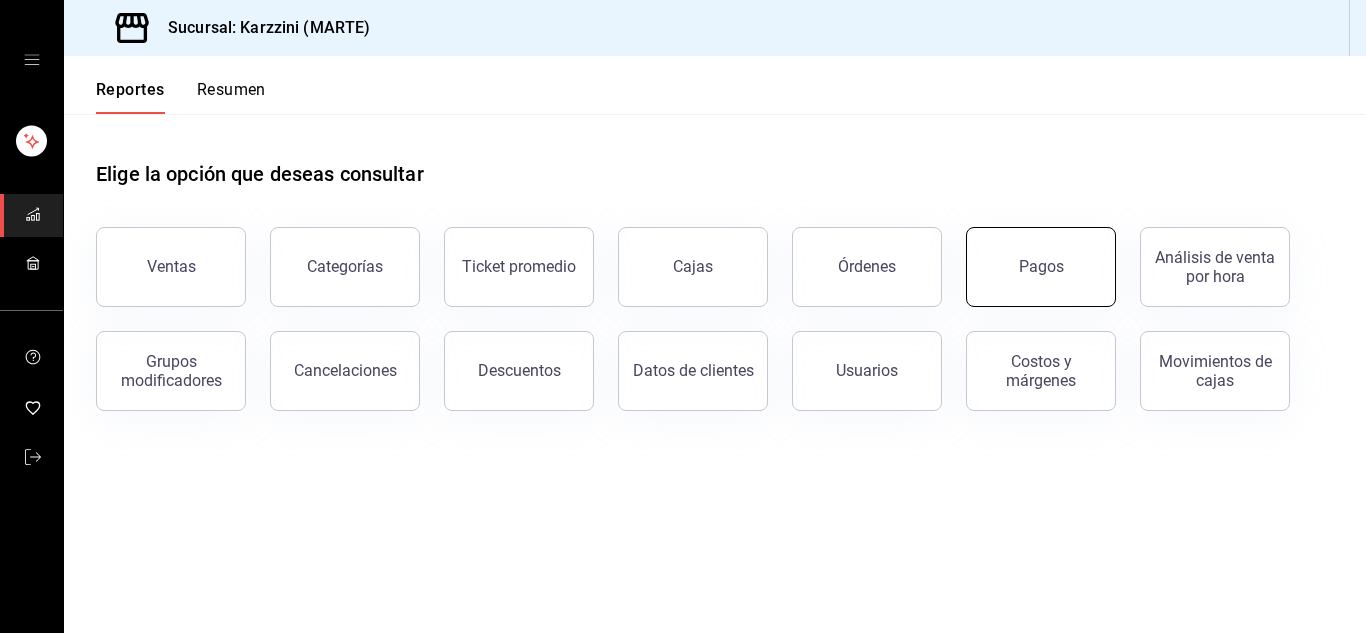 click on "Pagos" at bounding box center [1041, 266] 